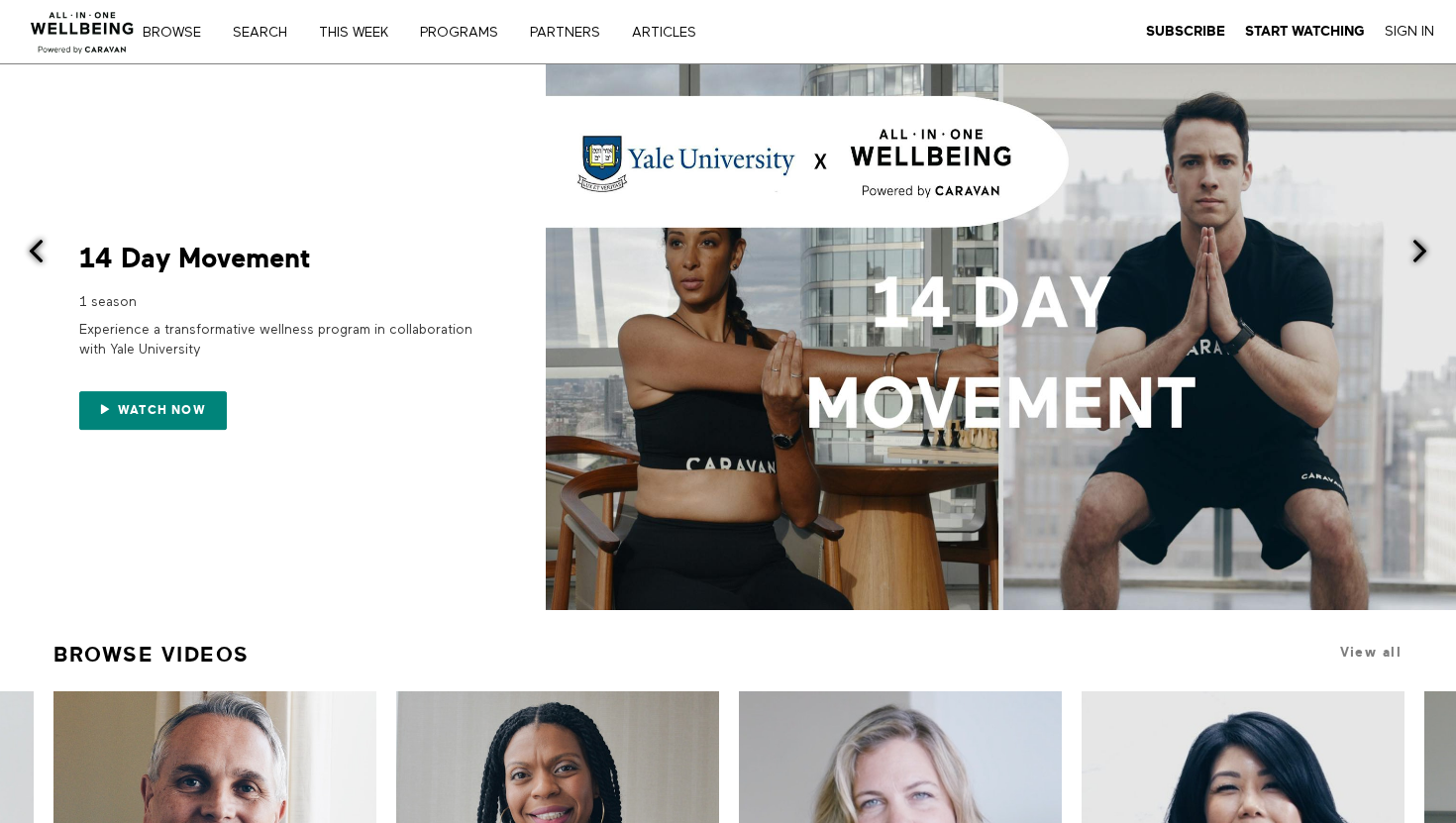 scroll, scrollTop: 0, scrollLeft: 0, axis: both 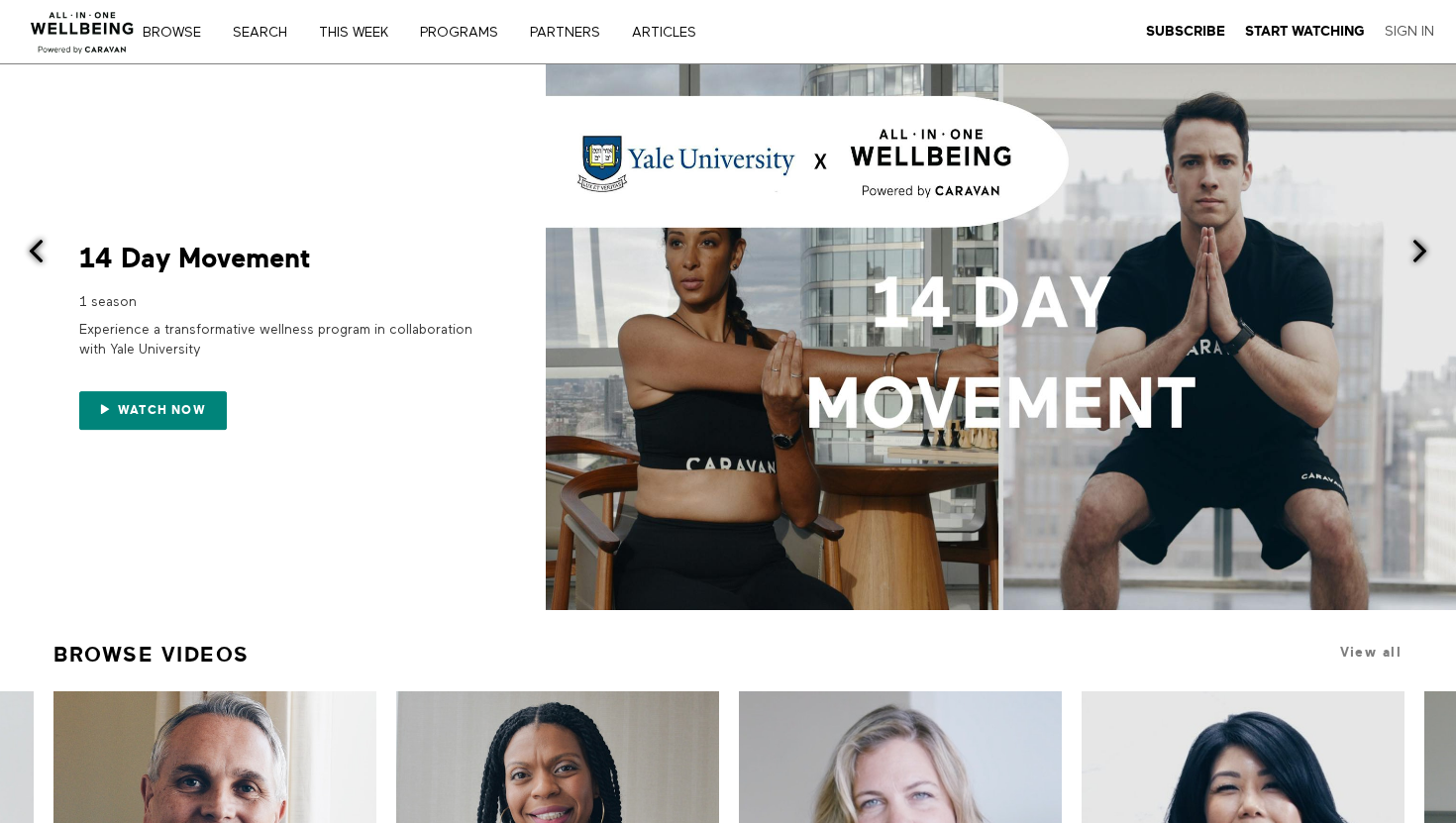 click on "Sign In" at bounding box center (1409, 32) 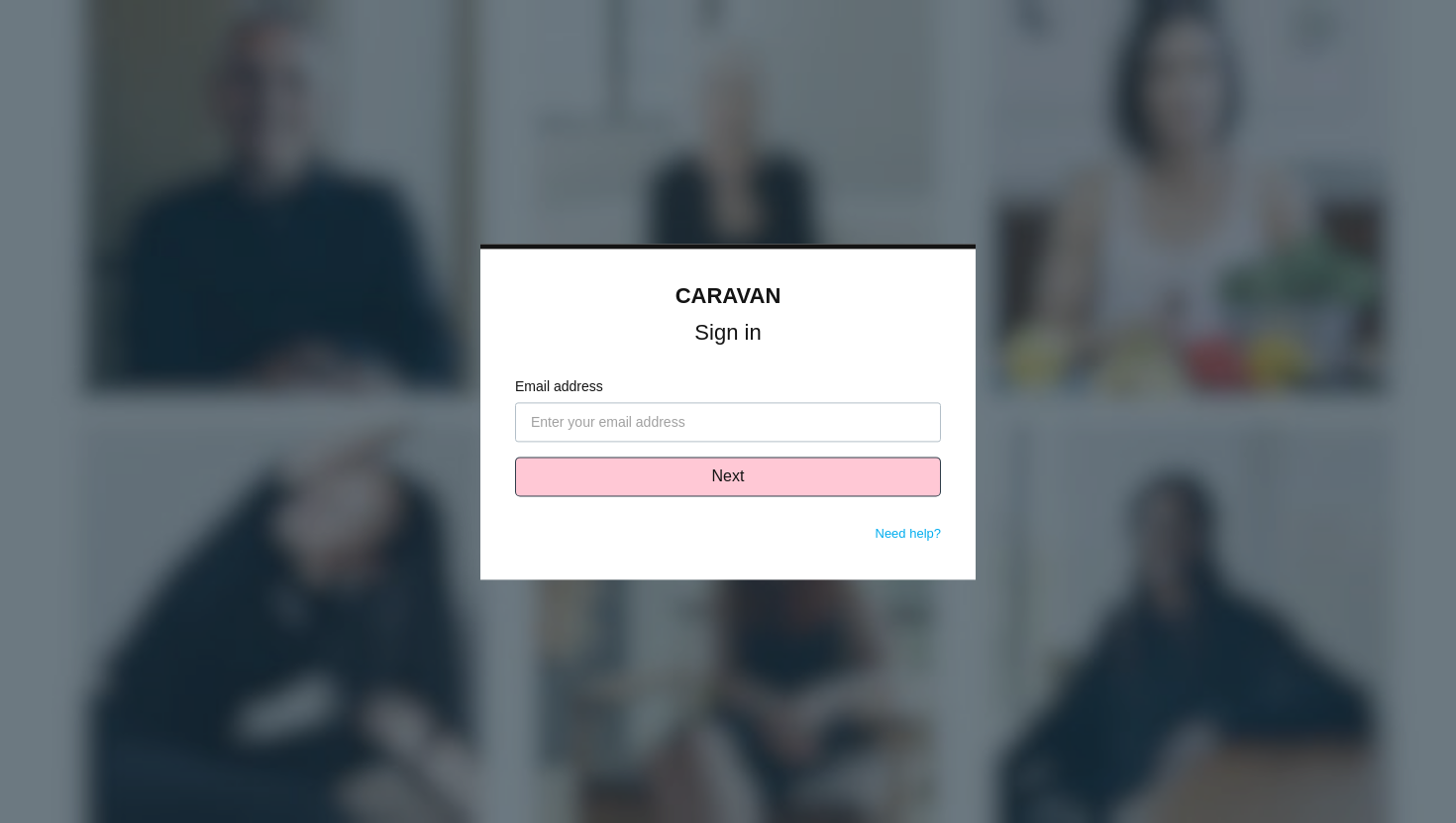 scroll, scrollTop: 0, scrollLeft: 0, axis: both 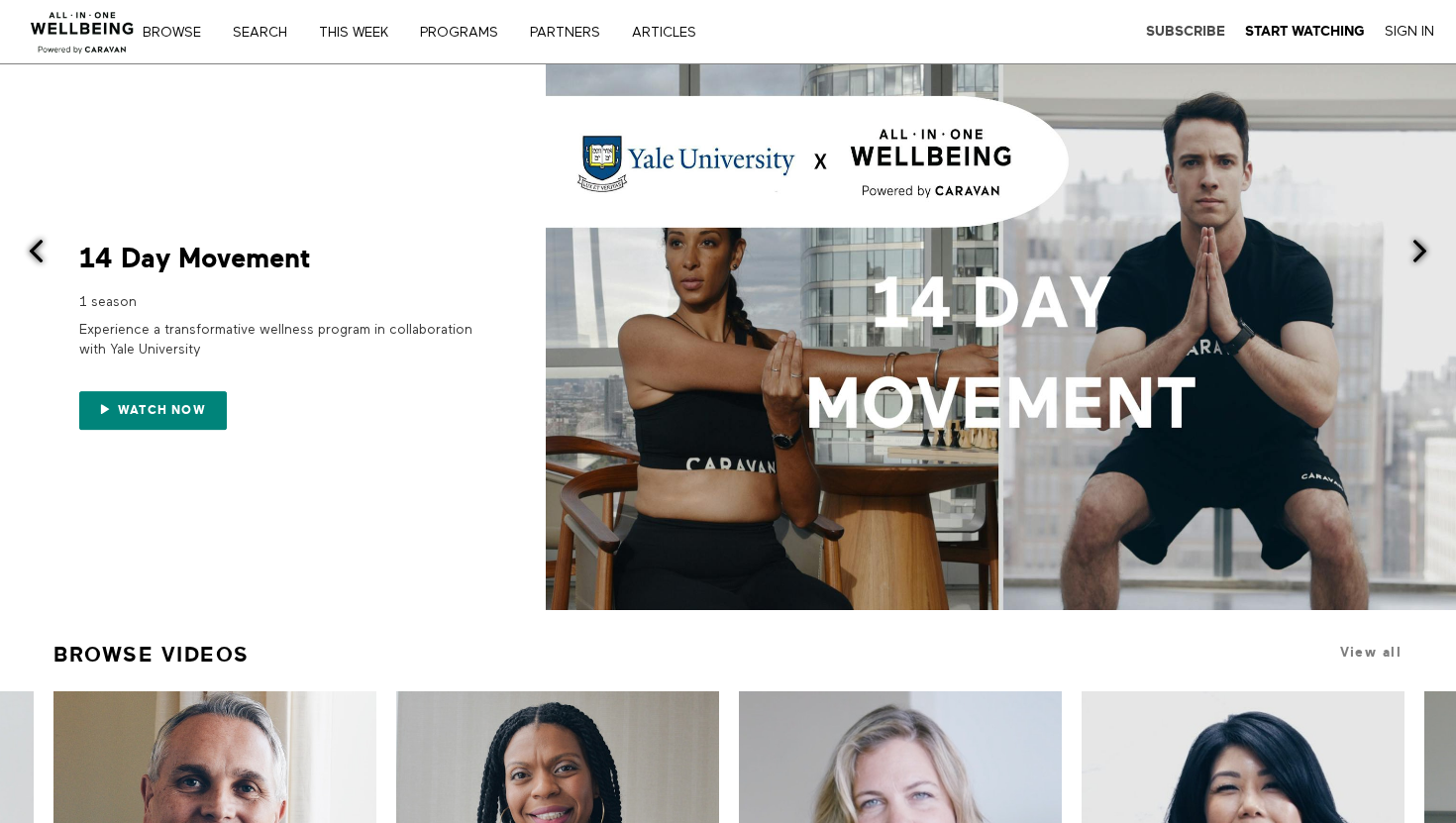 click on "Subscribe" at bounding box center [1186, 31] 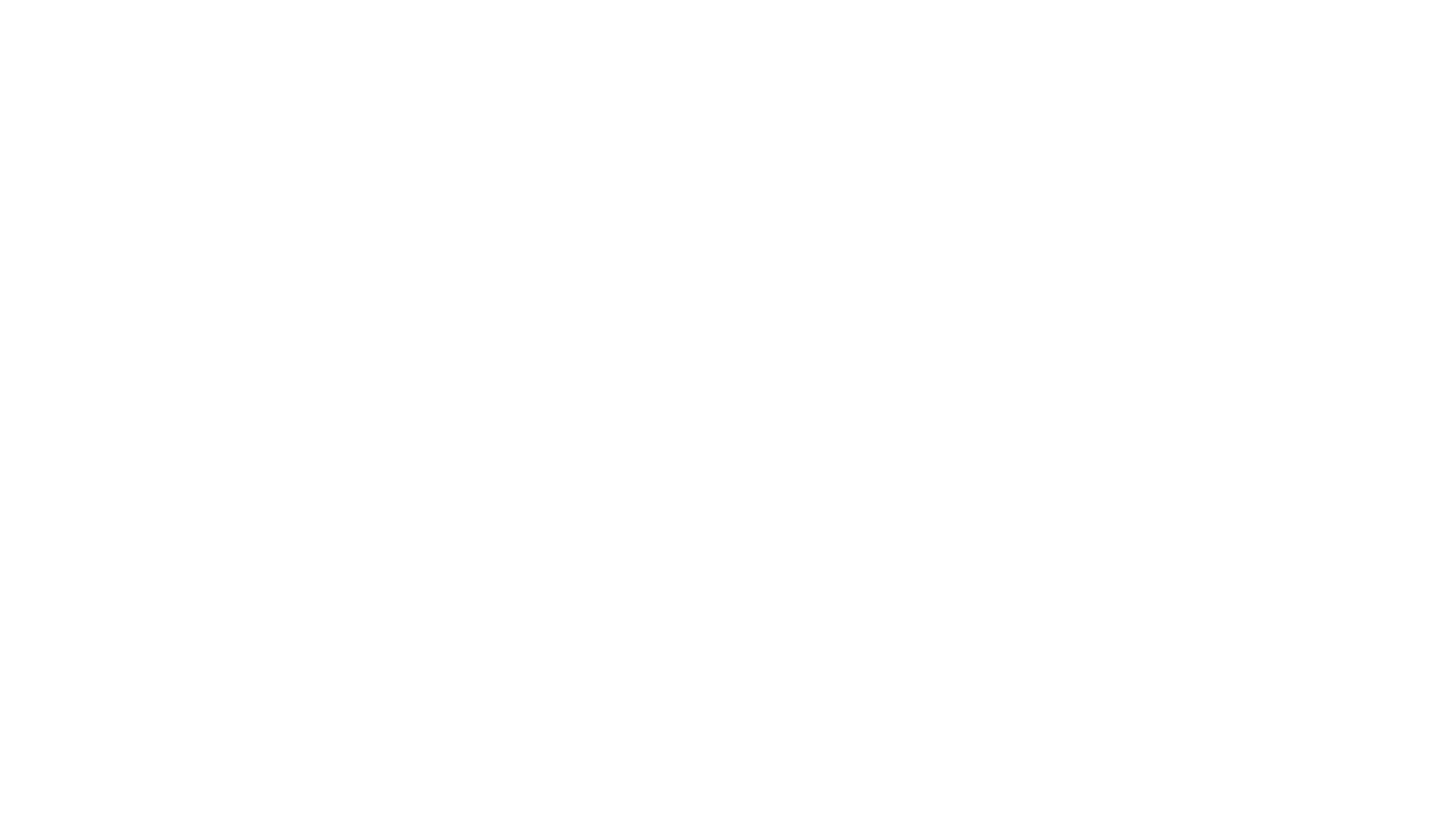 scroll, scrollTop: 0, scrollLeft: 0, axis: both 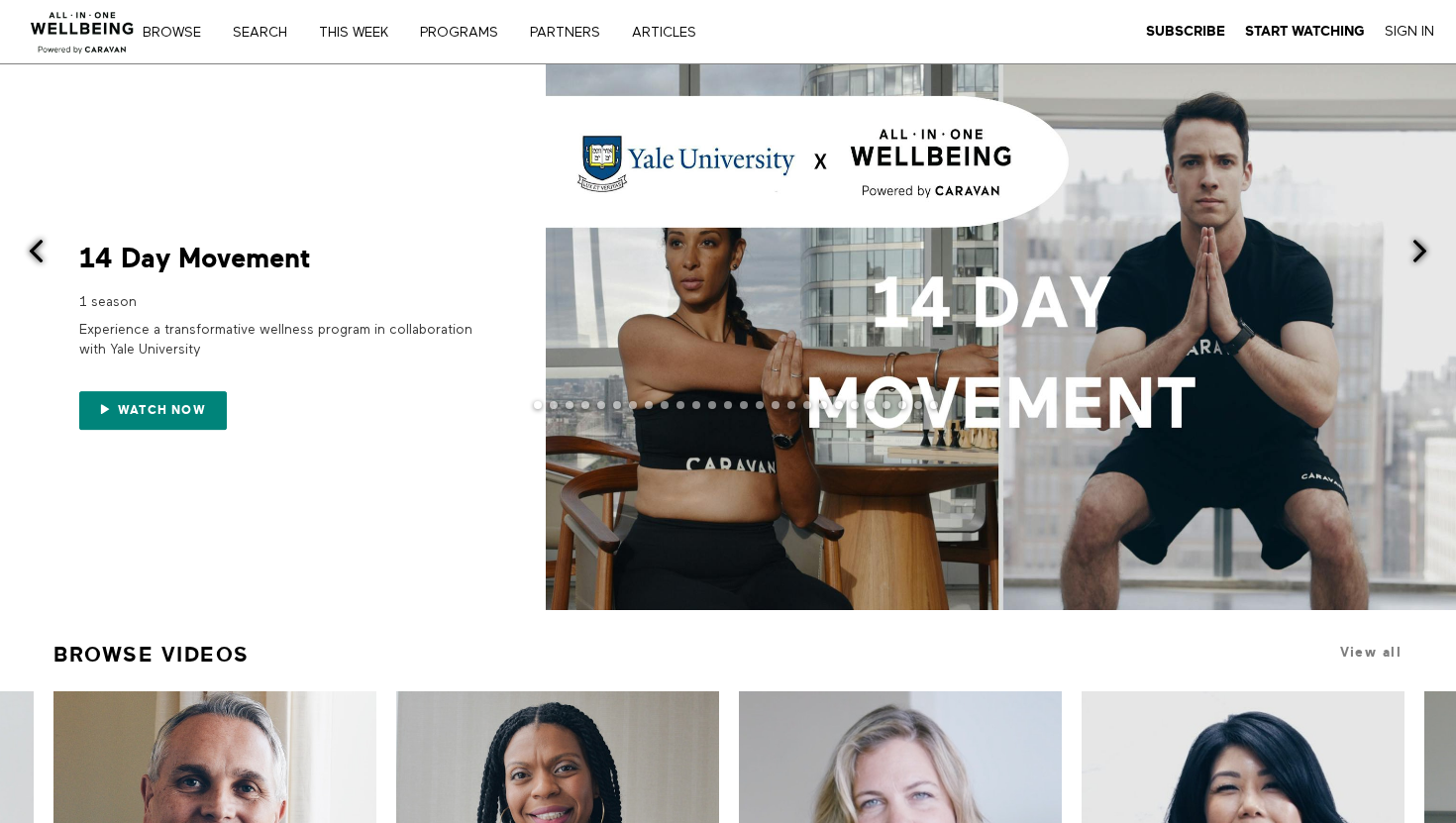 click at bounding box center (728, 337) 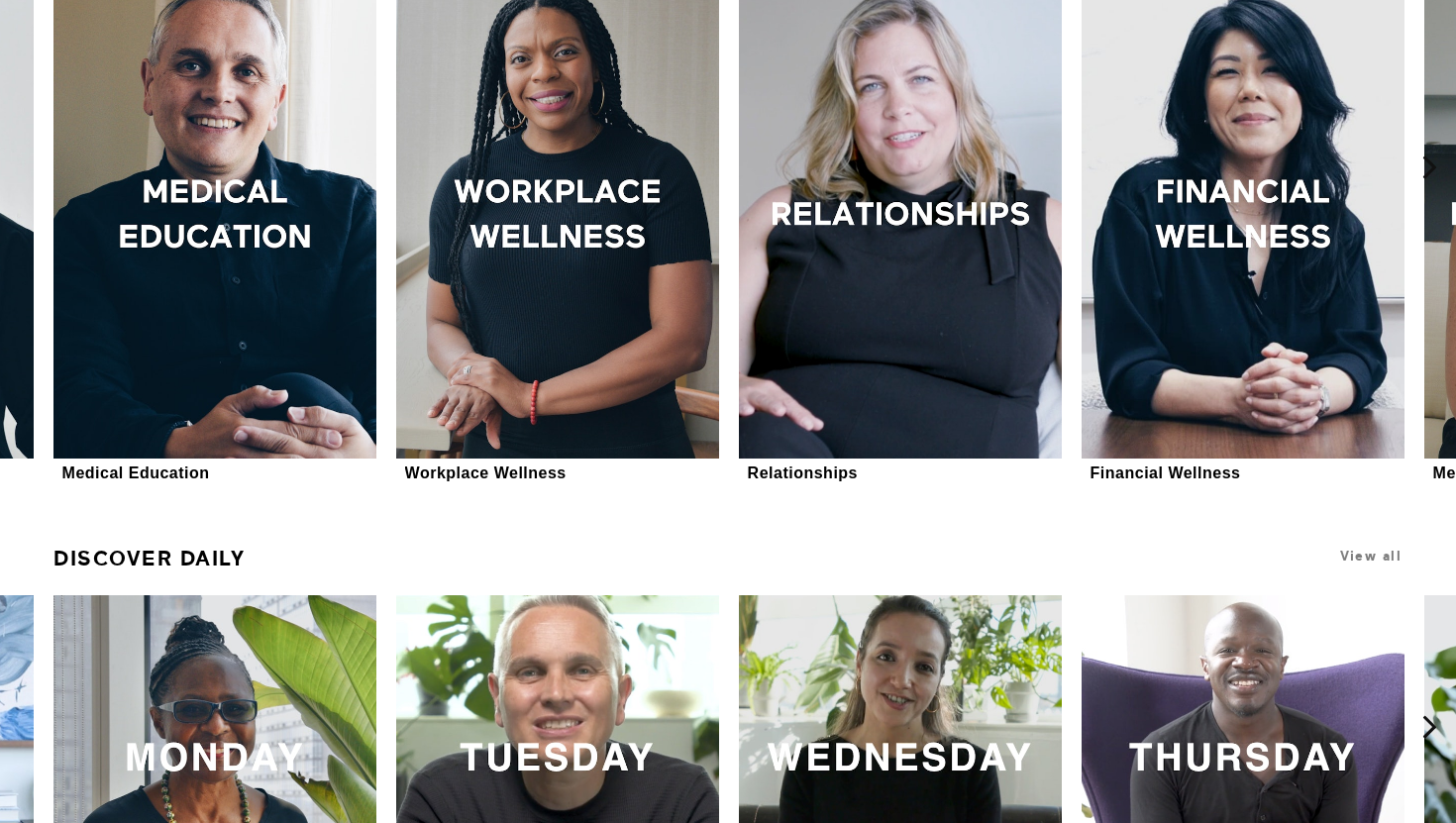 scroll, scrollTop: 803, scrollLeft: 0, axis: vertical 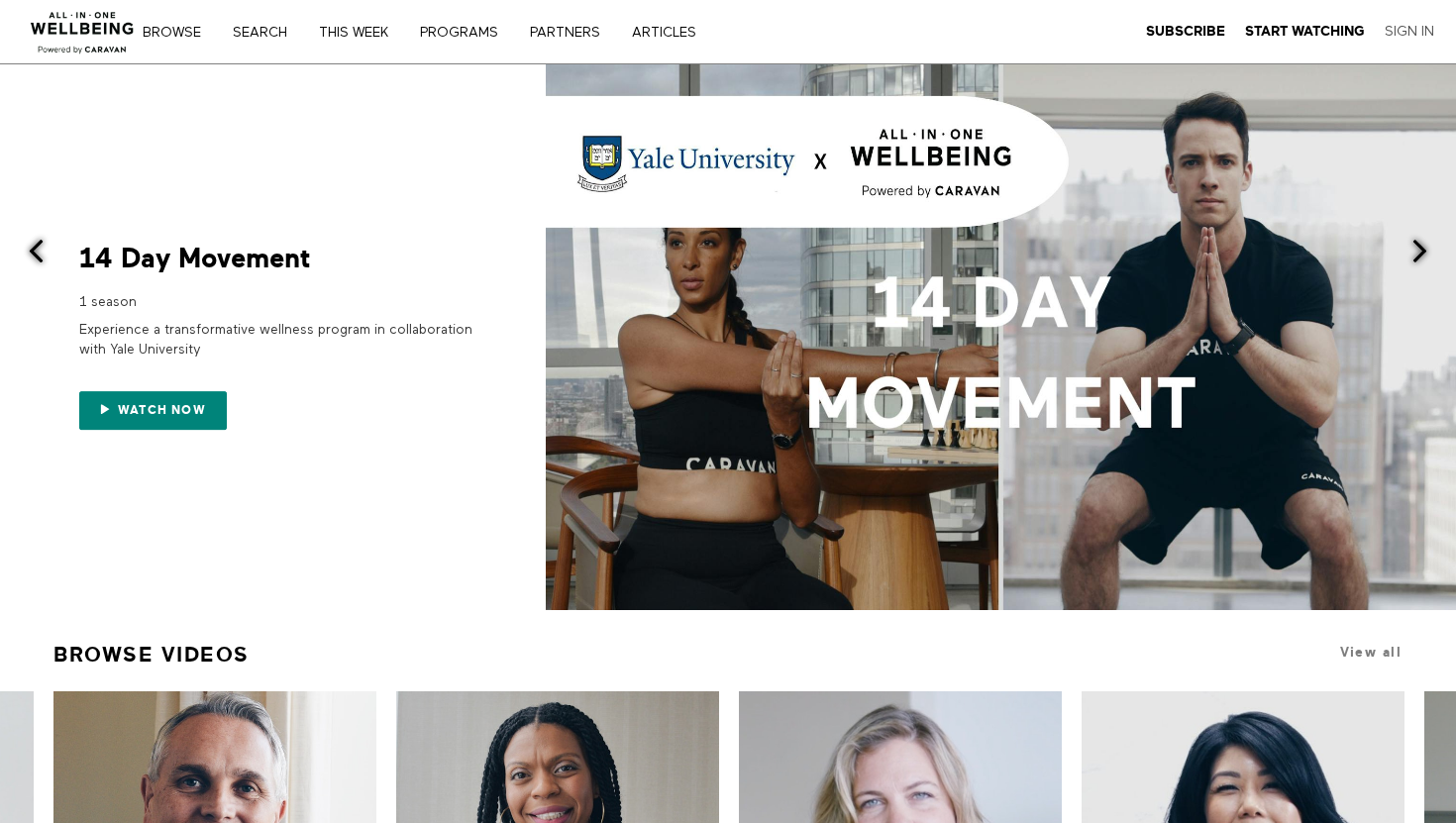 click on "Sign In" at bounding box center [1409, 32] 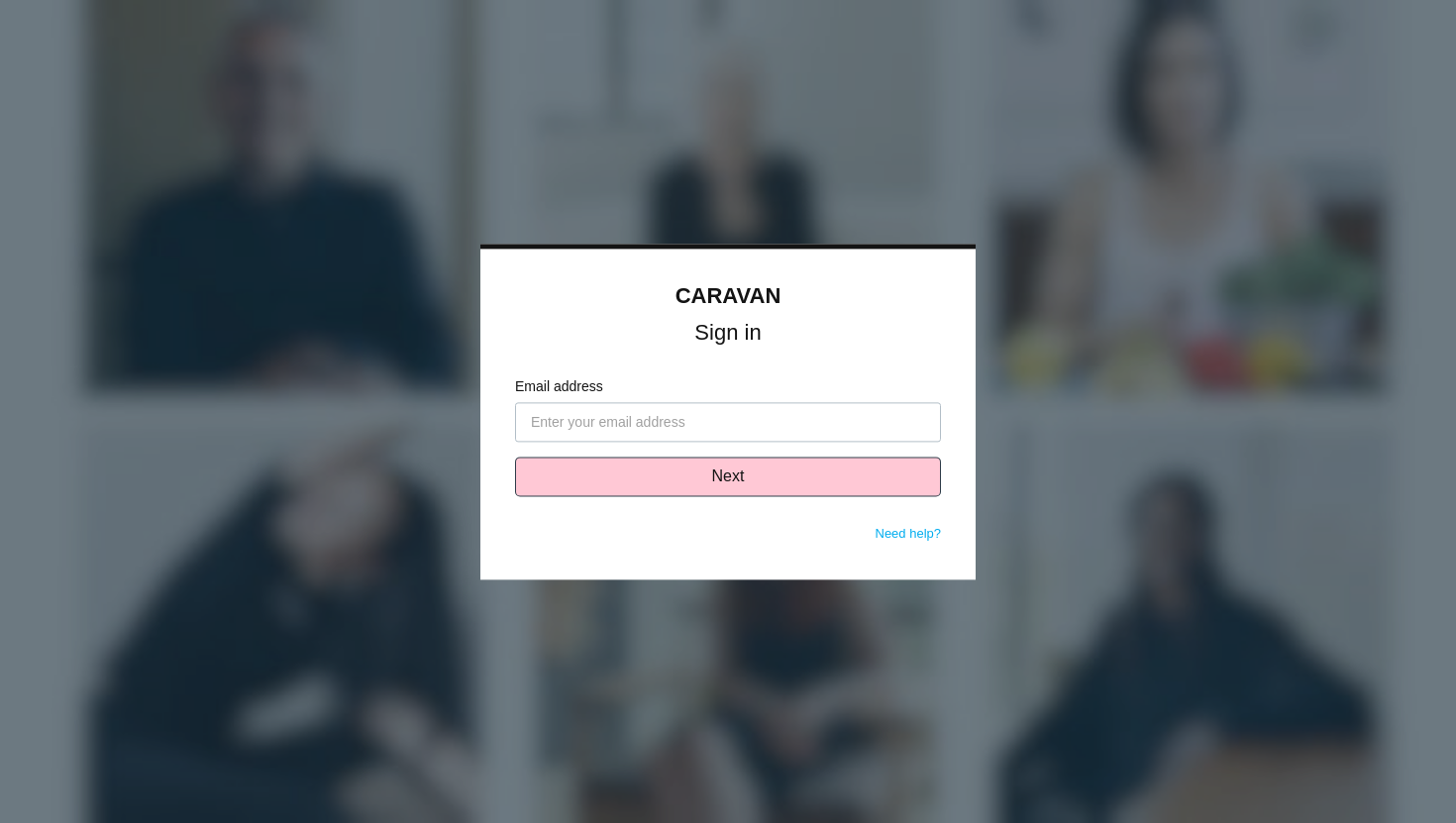 scroll, scrollTop: 0, scrollLeft: 0, axis: both 